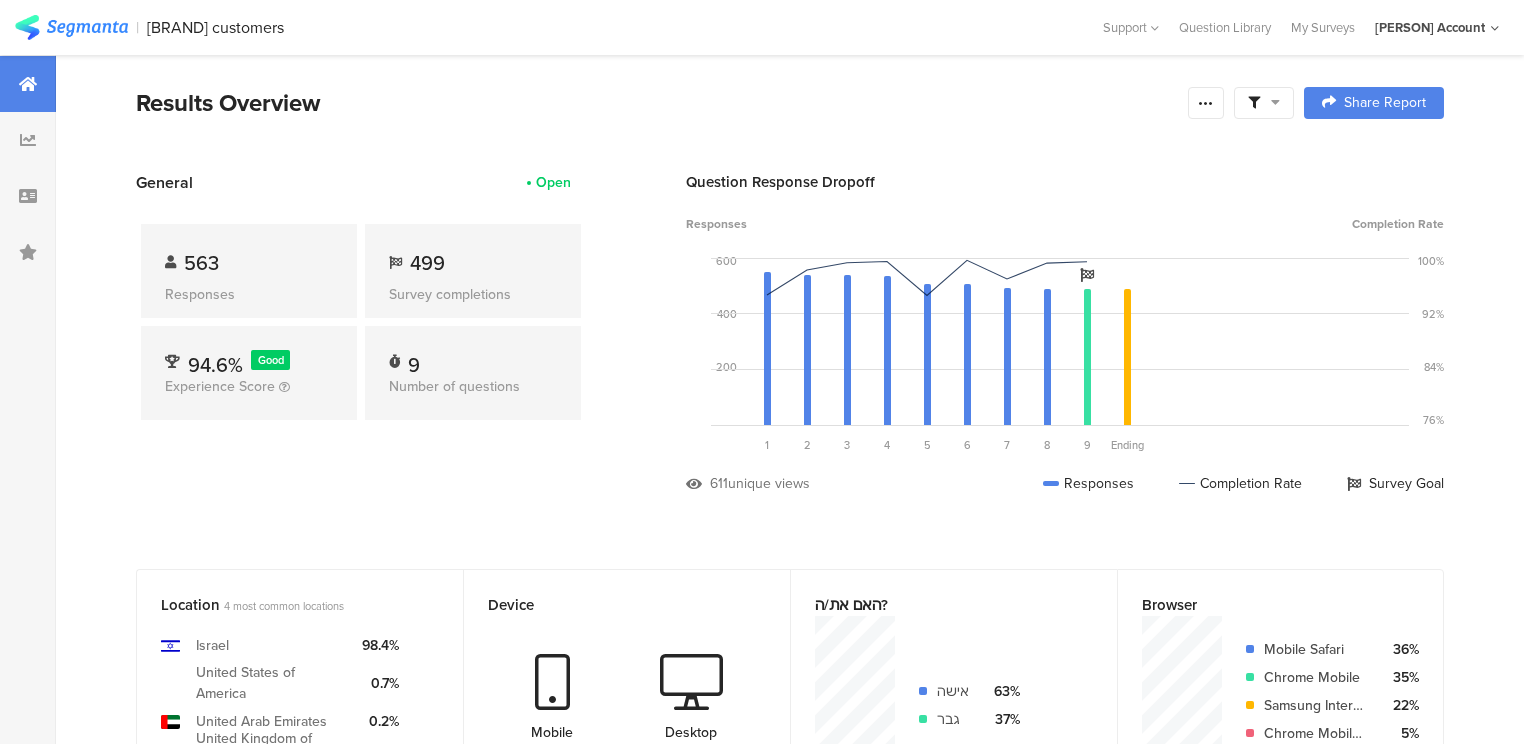 scroll, scrollTop: 0, scrollLeft: 0, axis: both 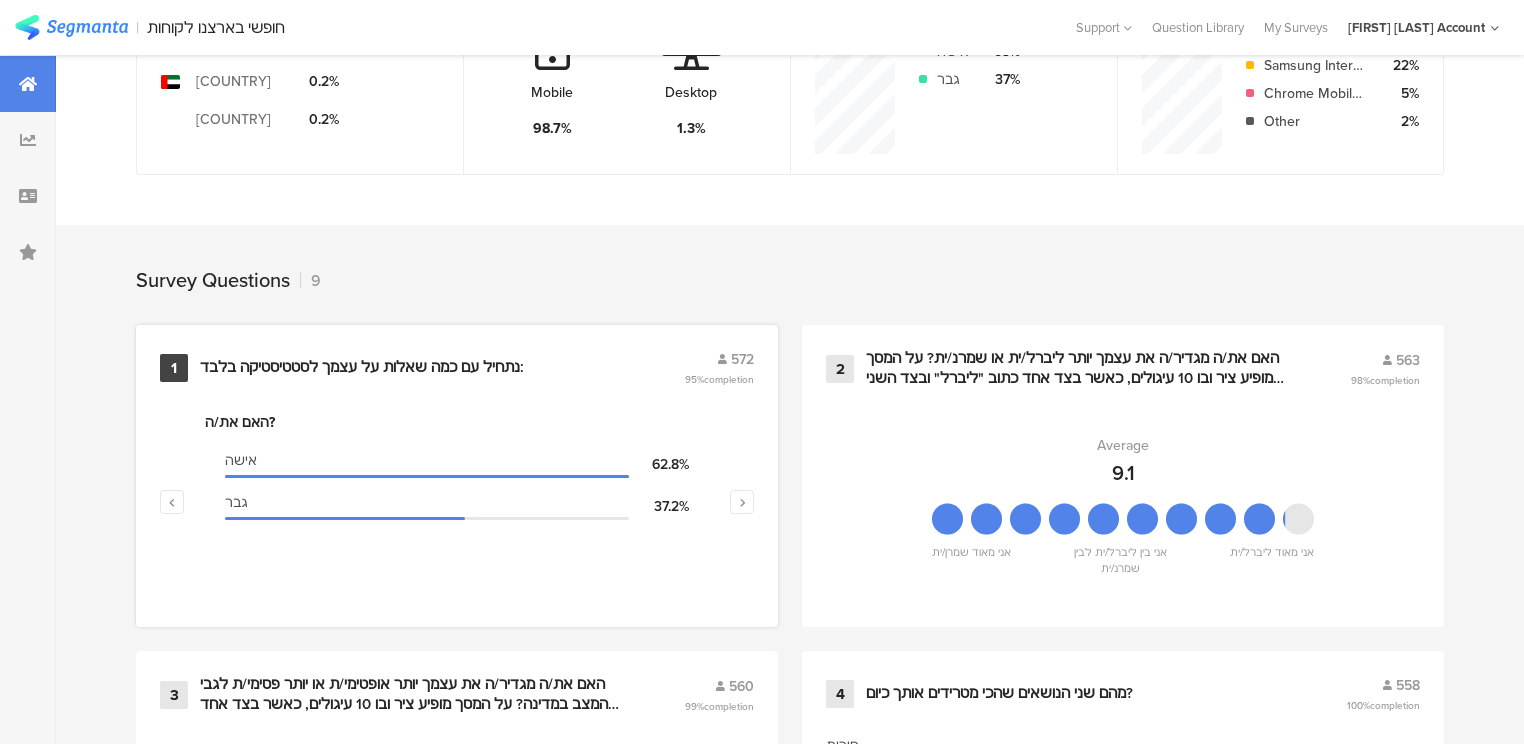 click on "נתחיל עם כמה שאלות על עצמך לסטטיסטיקה בלבד:" at bounding box center (362, 368) 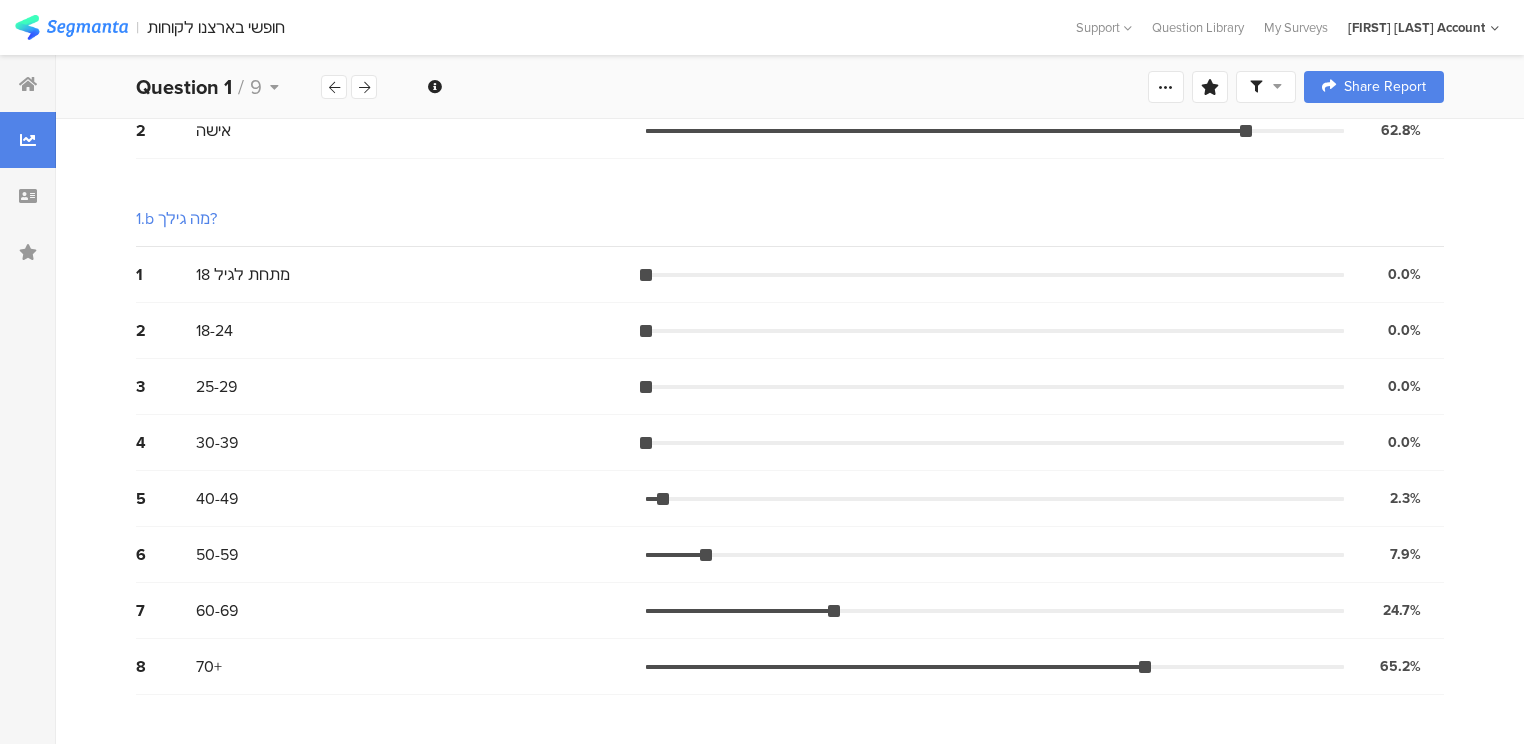 scroll, scrollTop: 480, scrollLeft: 0, axis: vertical 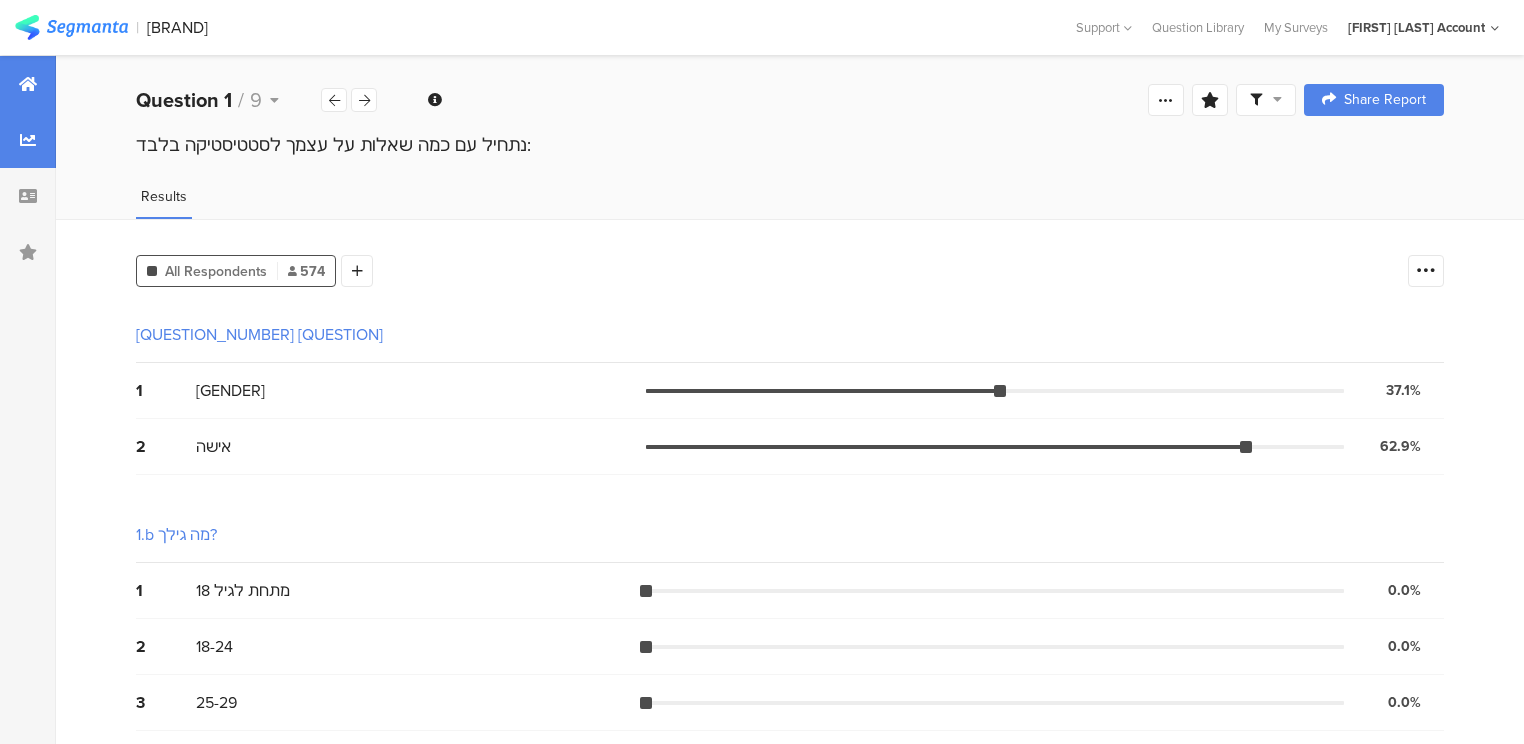 click at bounding box center (28, 84) 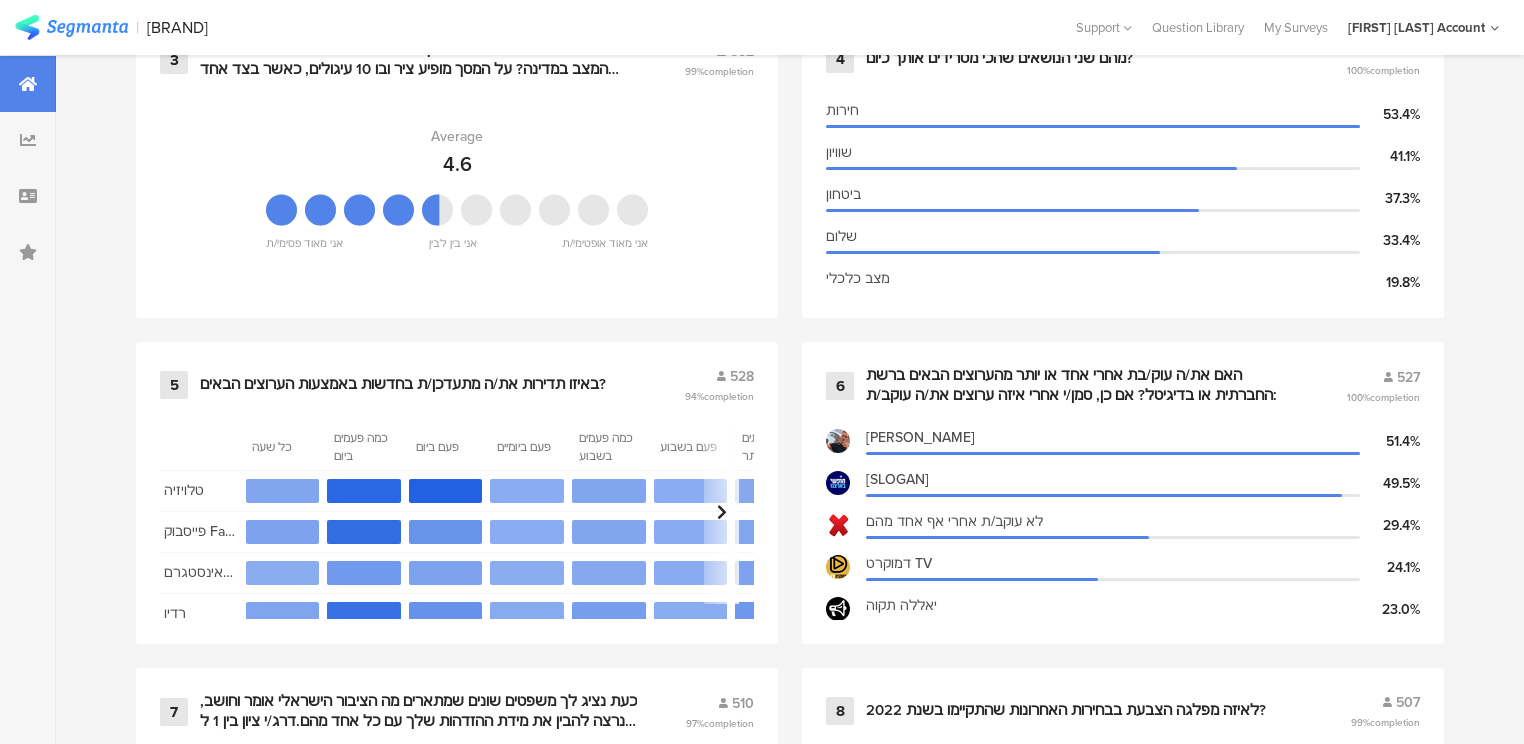 scroll, scrollTop: 1280, scrollLeft: 0, axis: vertical 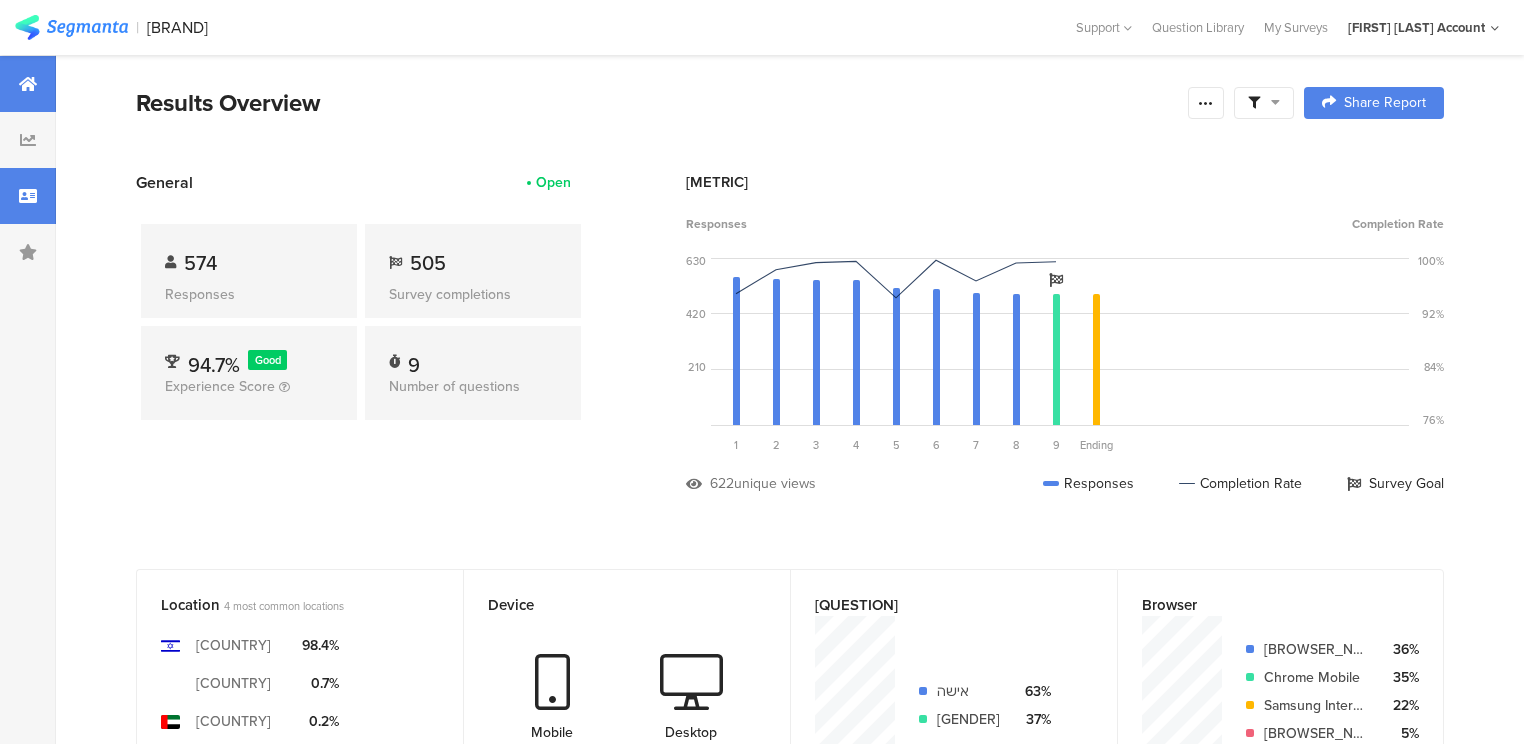 click at bounding box center [28, 196] 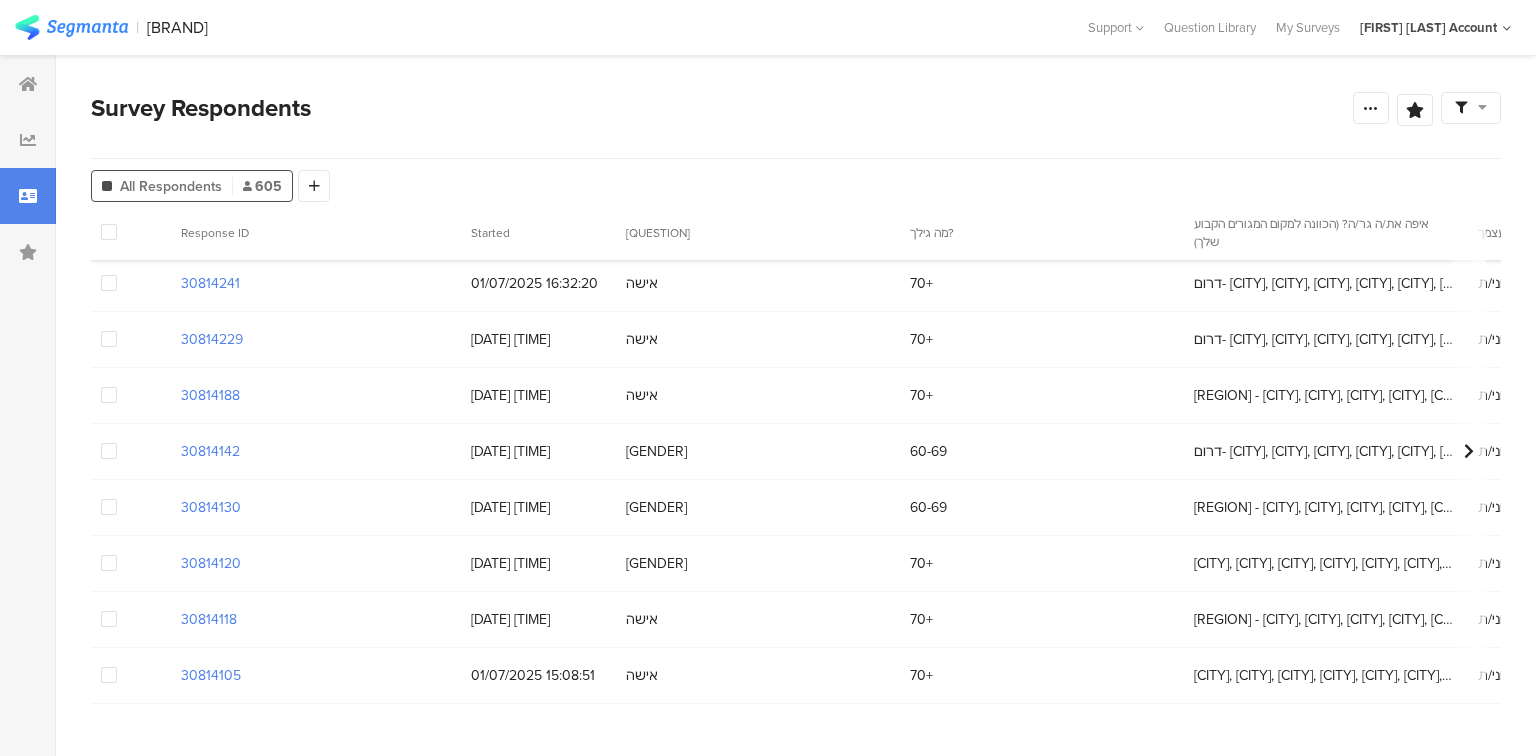 scroll, scrollTop: 0, scrollLeft: 0, axis: both 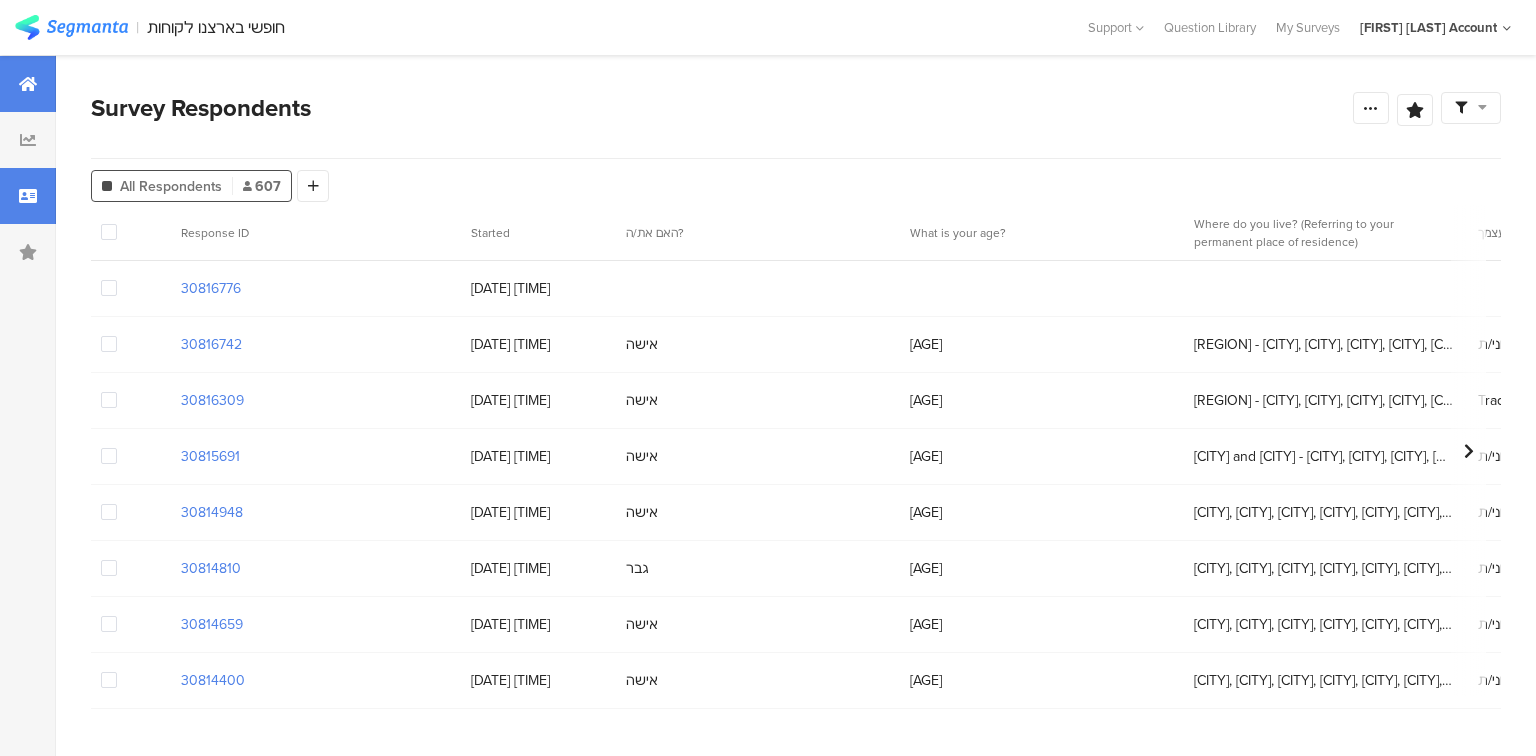 click at bounding box center (28, 84) 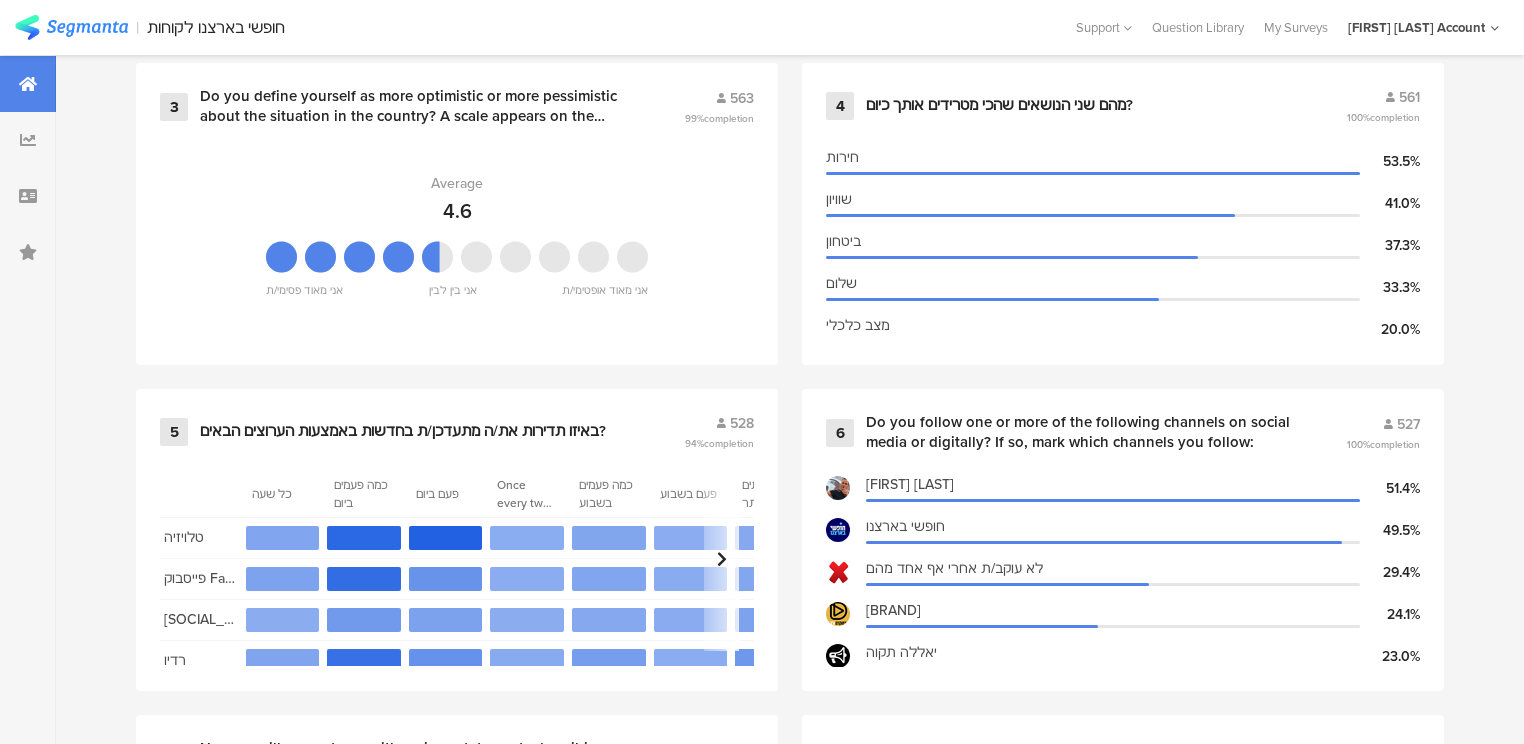 scroll, scrollTop: 1440, scrollLeft: 0, axis: vertical 